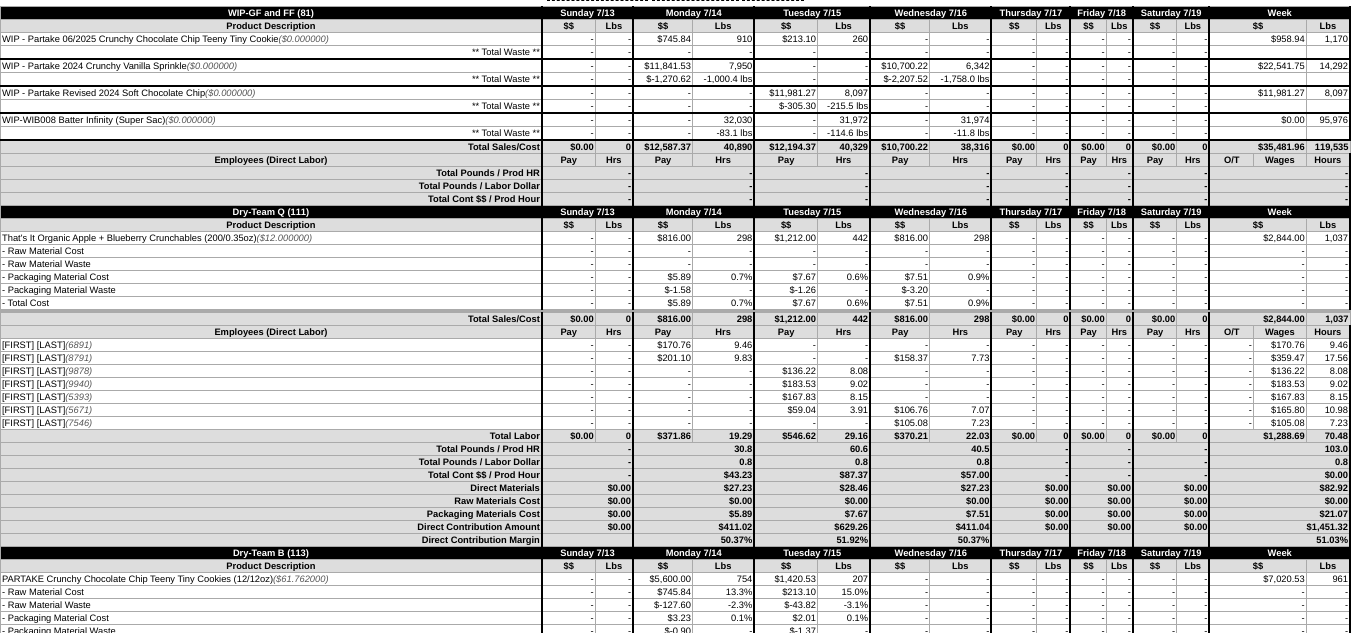 scroll, scrollTop: 0, scrollLeft: 0, axis: both 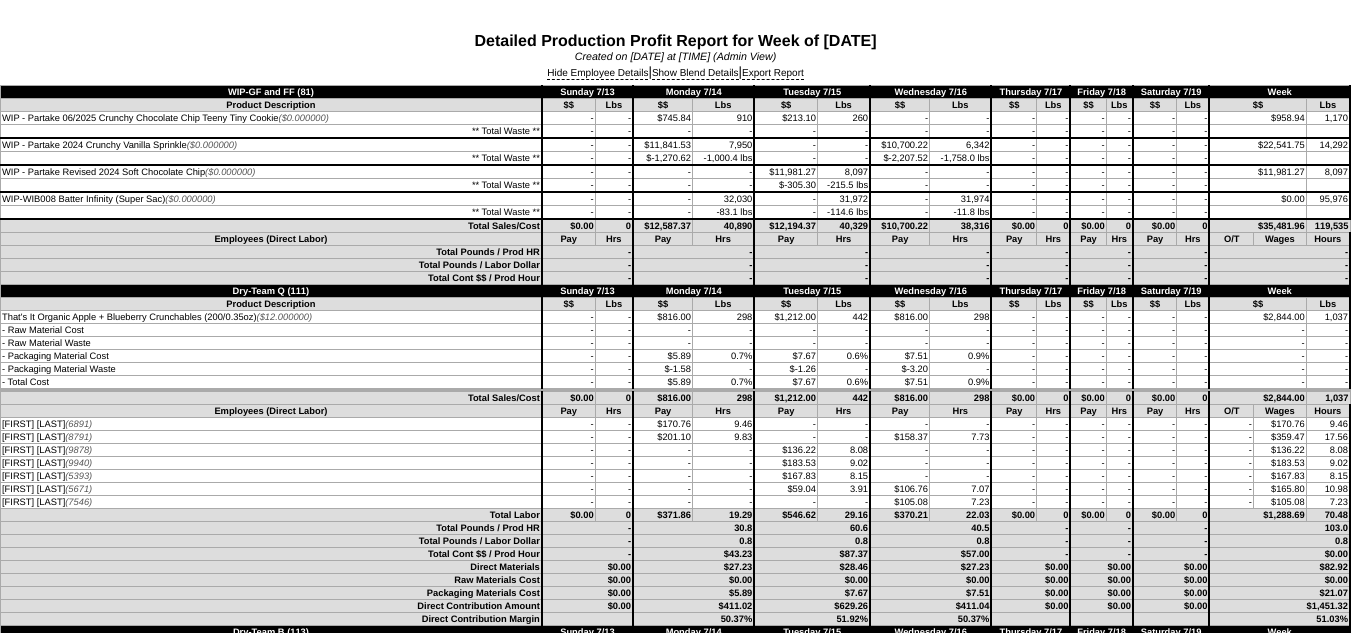 click on "Created on 07/17/2025 at 8:58pm        (Admin View)" at bounding box center (675, 57) 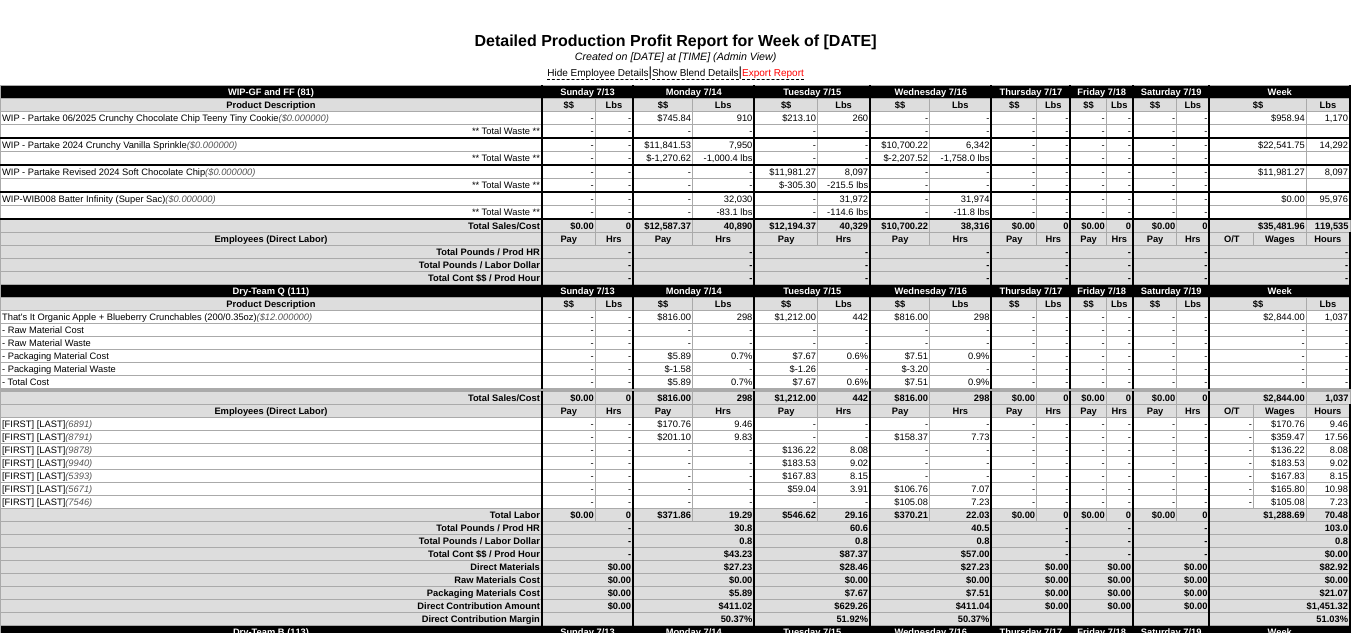 click on "Export Report" at bounding box center [773, 74] 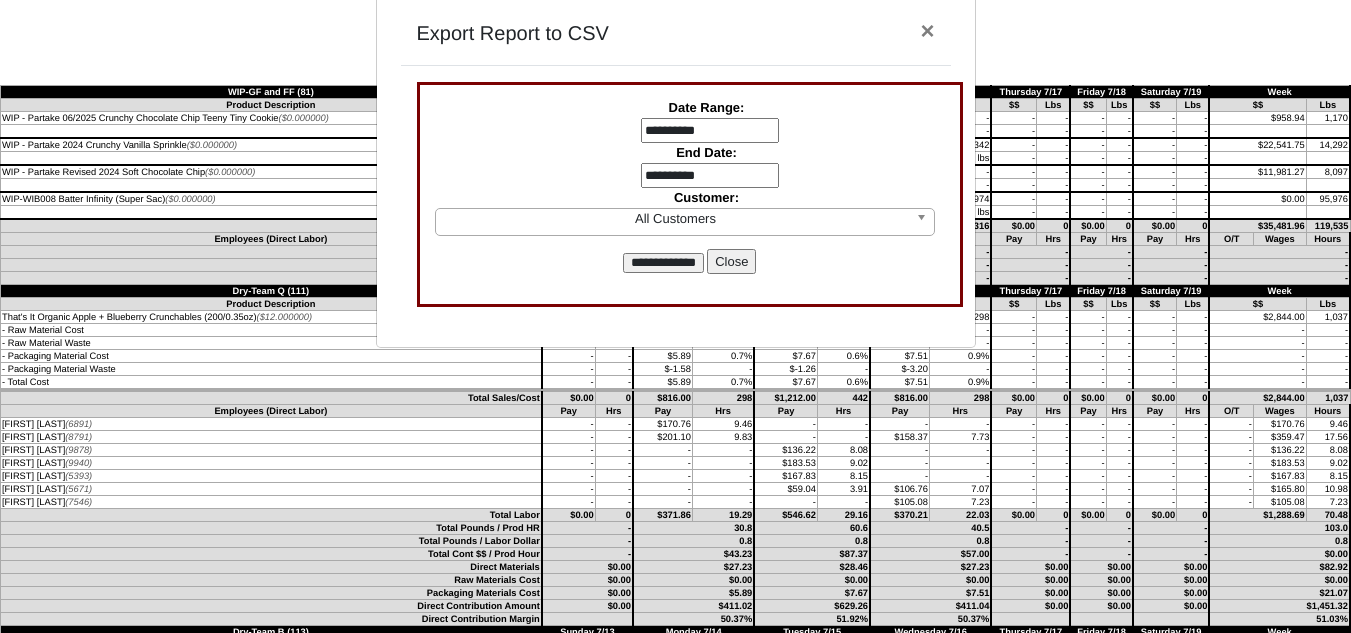 click on "**********" at bounding box center (710, 131) 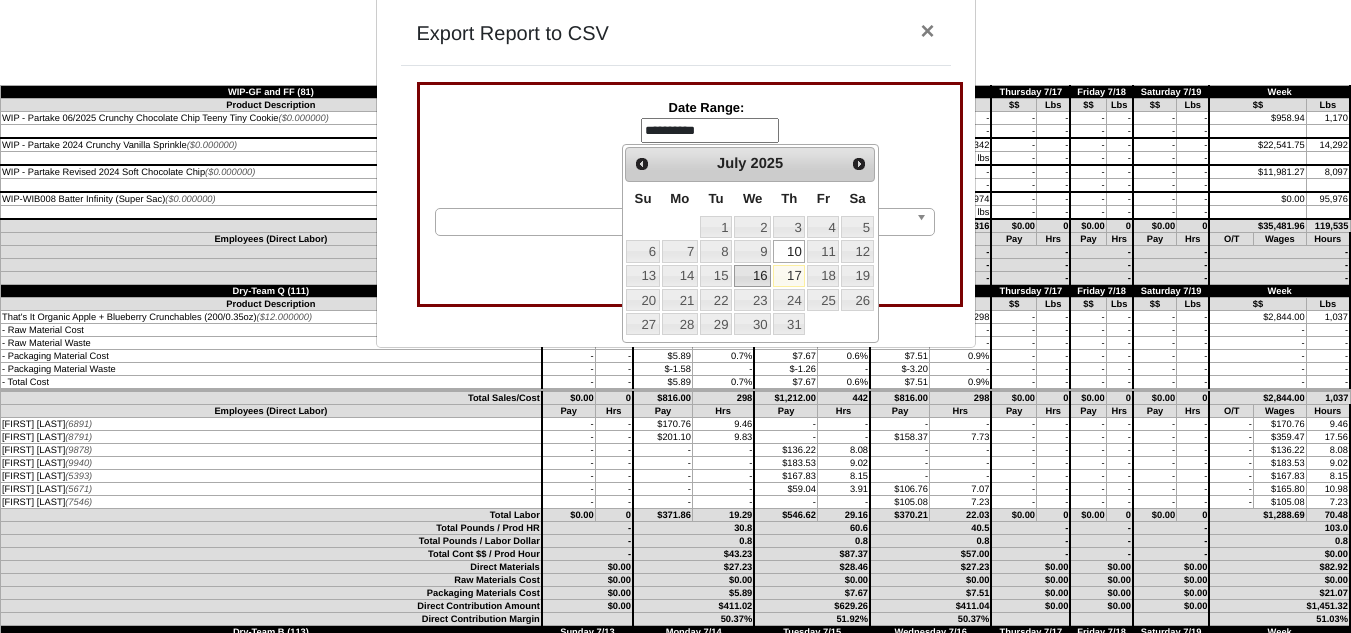 click on "16" at bounding box center [752, 276] 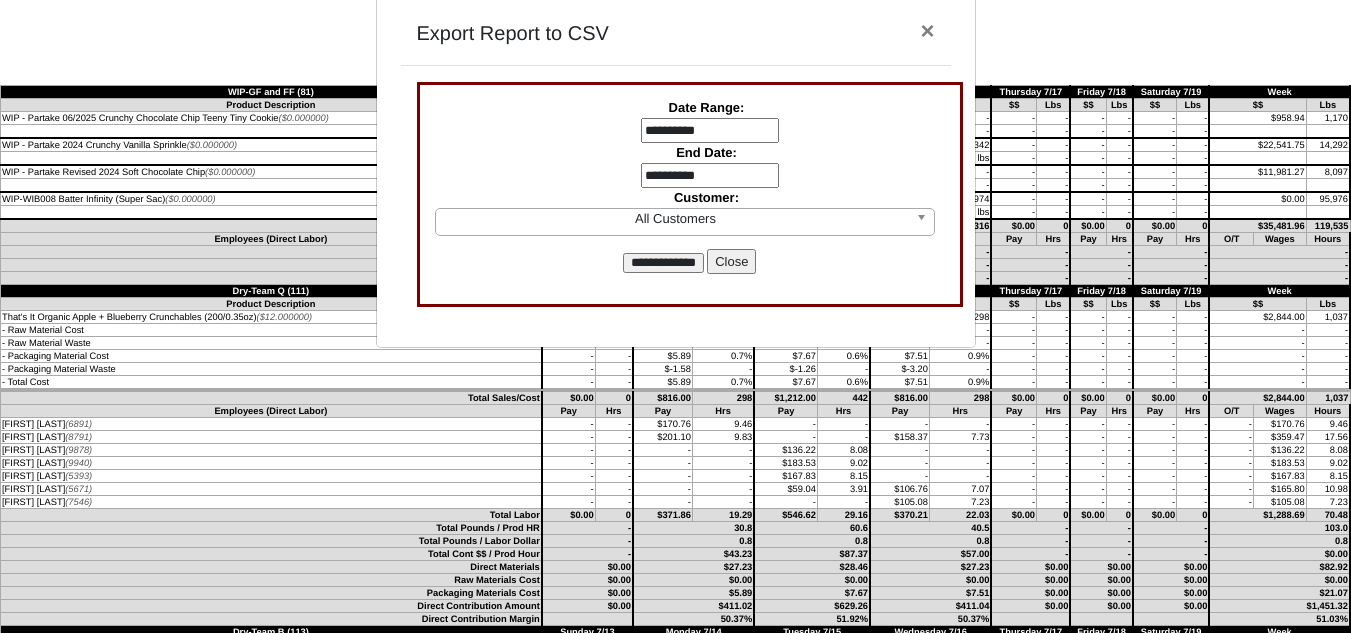 click on "**********" at bounding box center (710, 176) 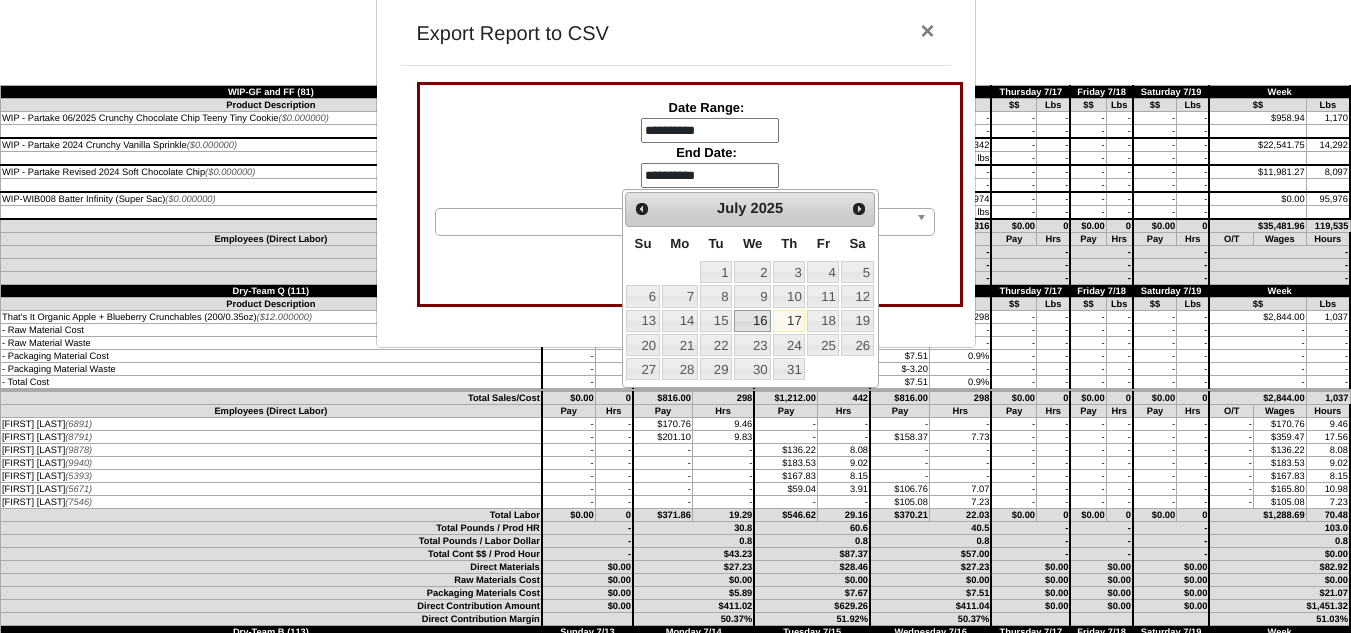 click on "16" at bounding box center [752, 321] 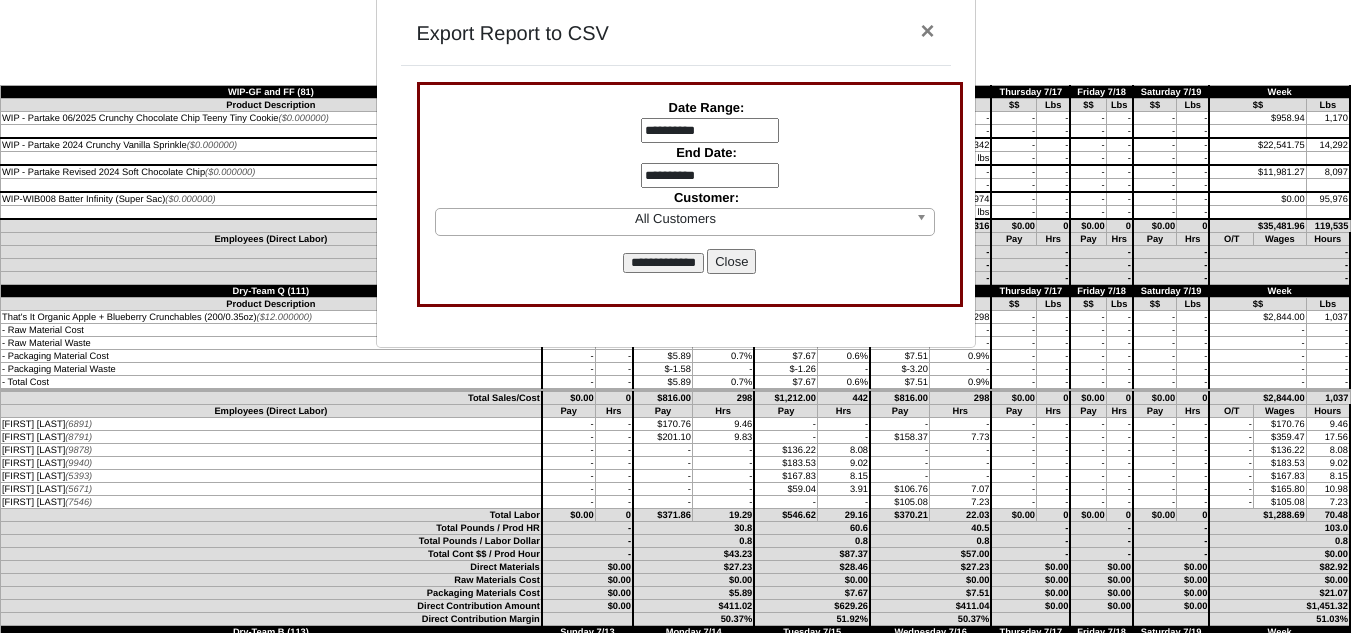 click on "**********" at bounding box center (663, 263) 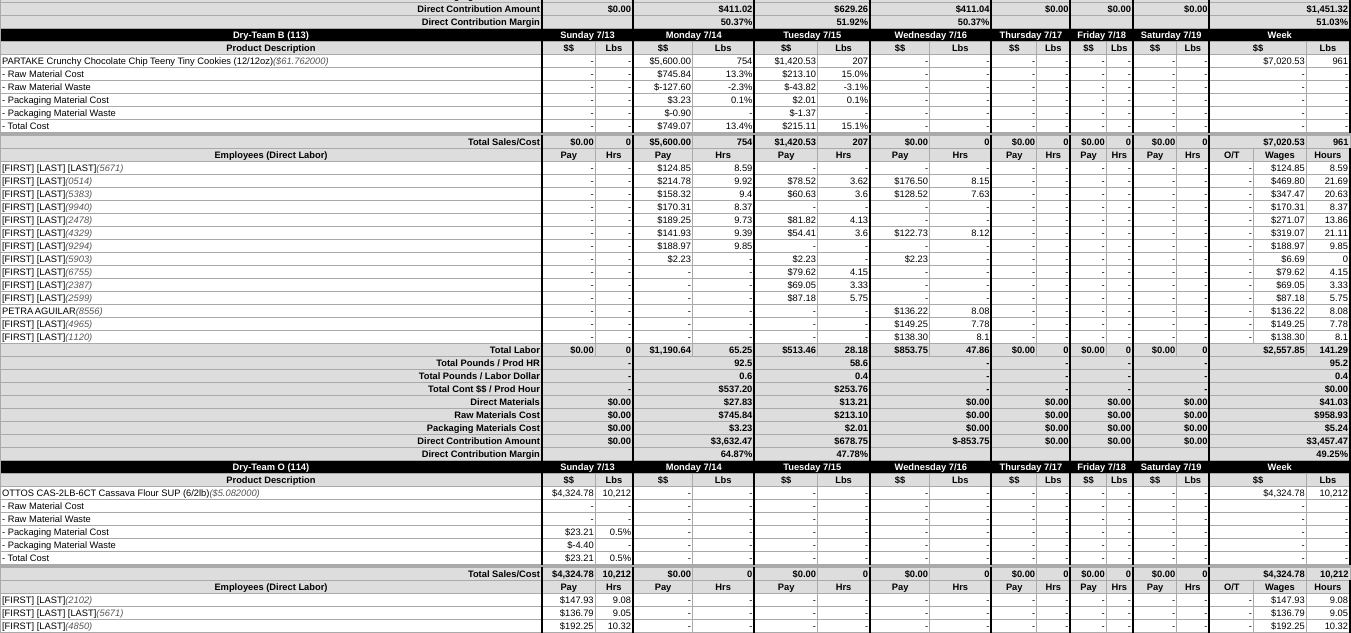scroll, scrollTop: 500, scrollLeft: 0, axis: vertical 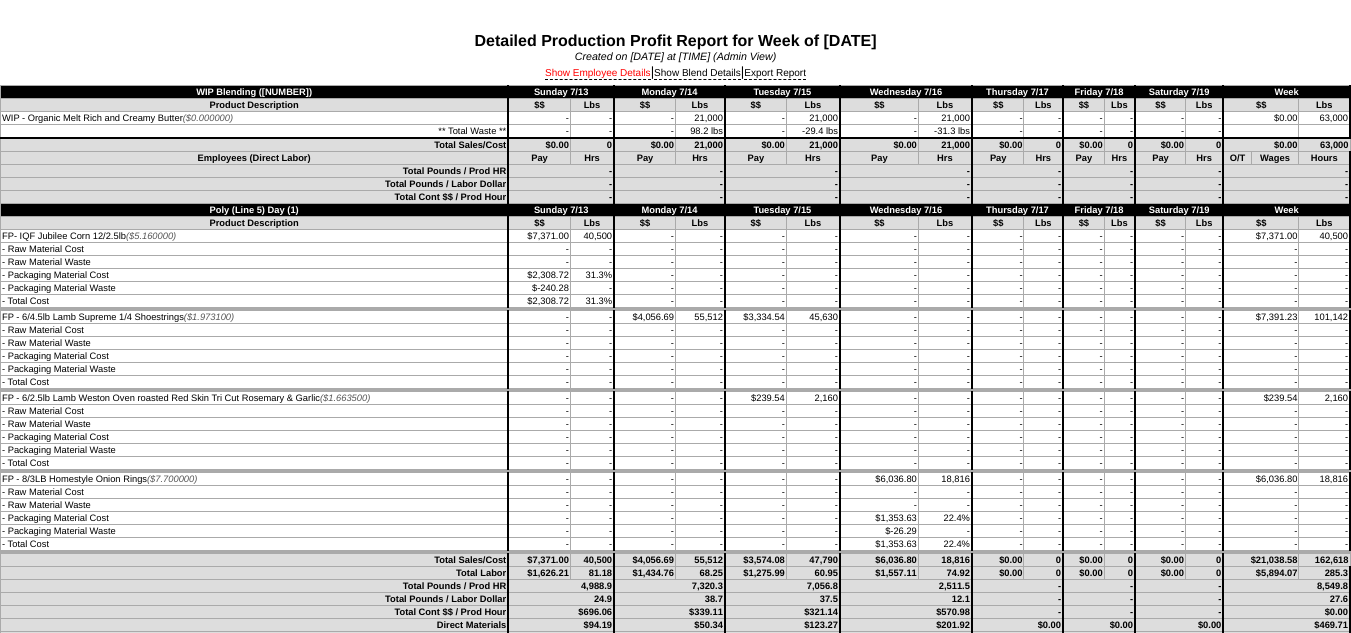 click on "Show Employee Details" at bounding box center (598, 74) 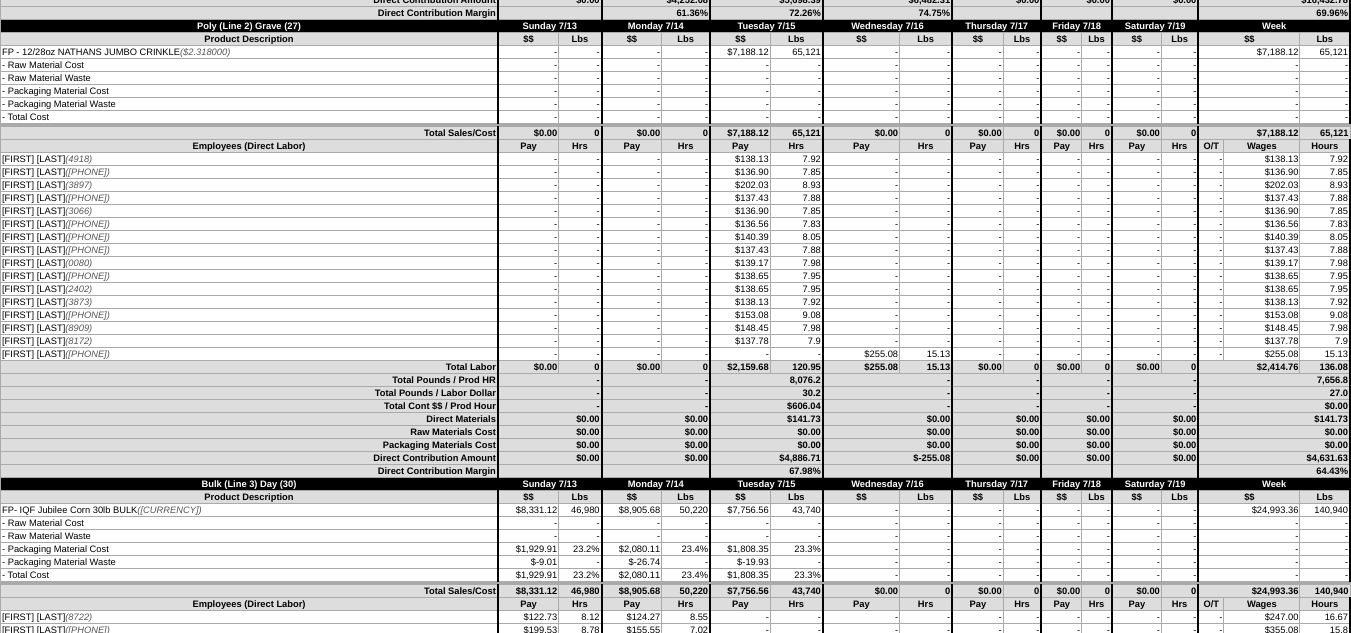 scroll, scrollTop: 5000, scrollLeft: 0, axis: vertical 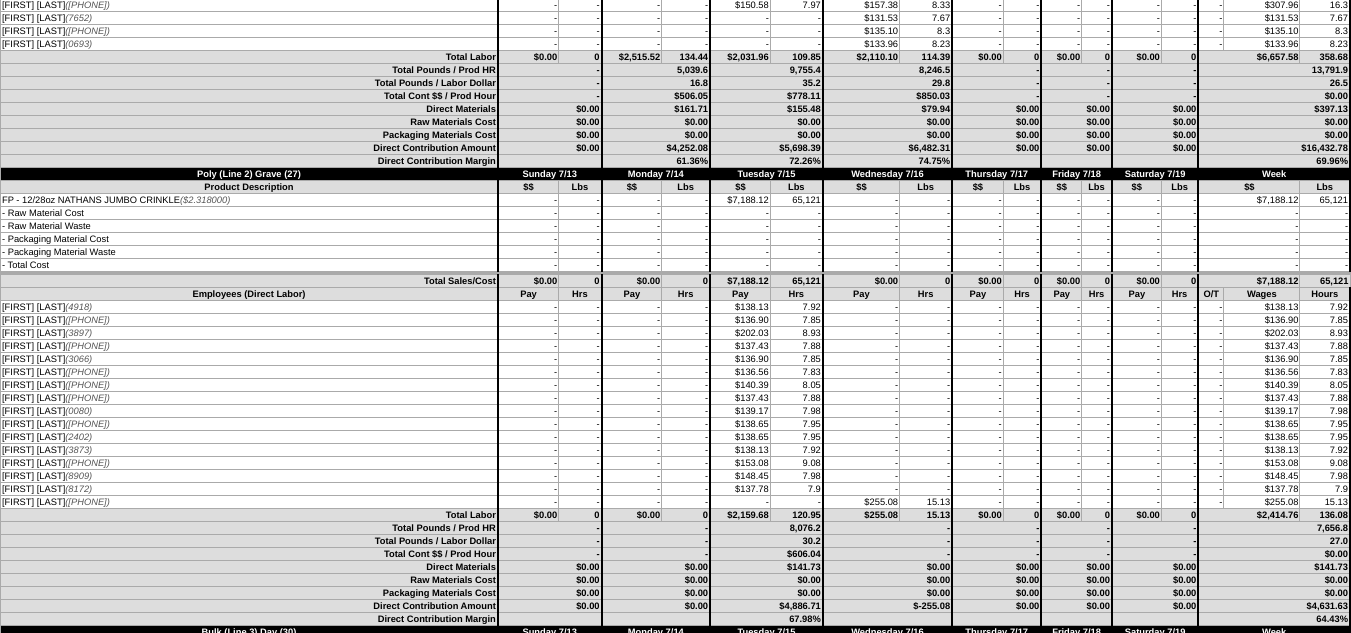 click on "Pay" at bounding box center (861, 294) 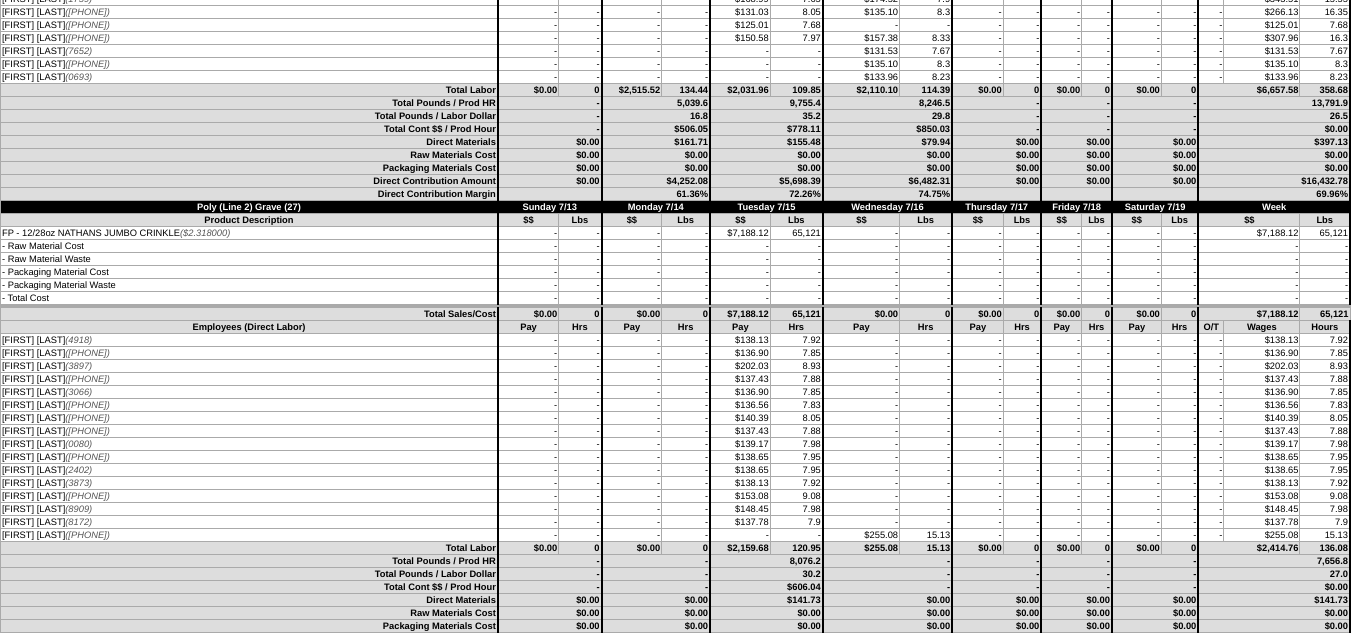 scroll, scrollTop: 5000, scrollLeft: 0, axis: vertical 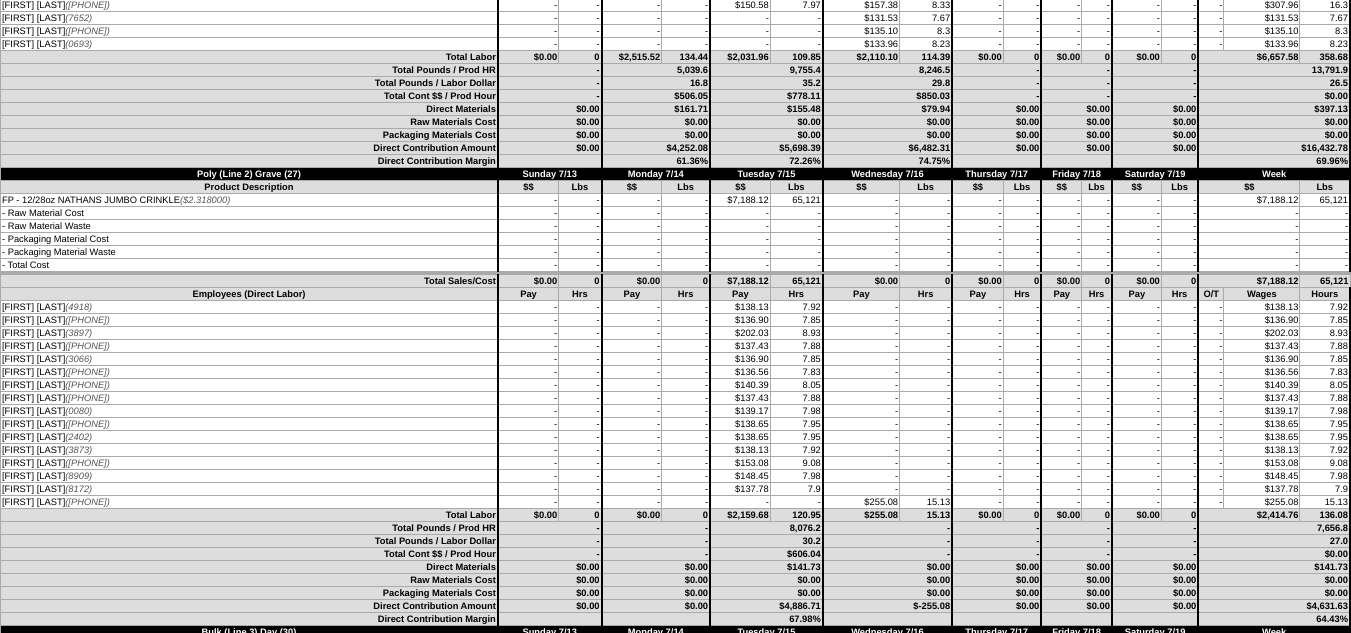 click on "$$" at bounding box center [528, 187] 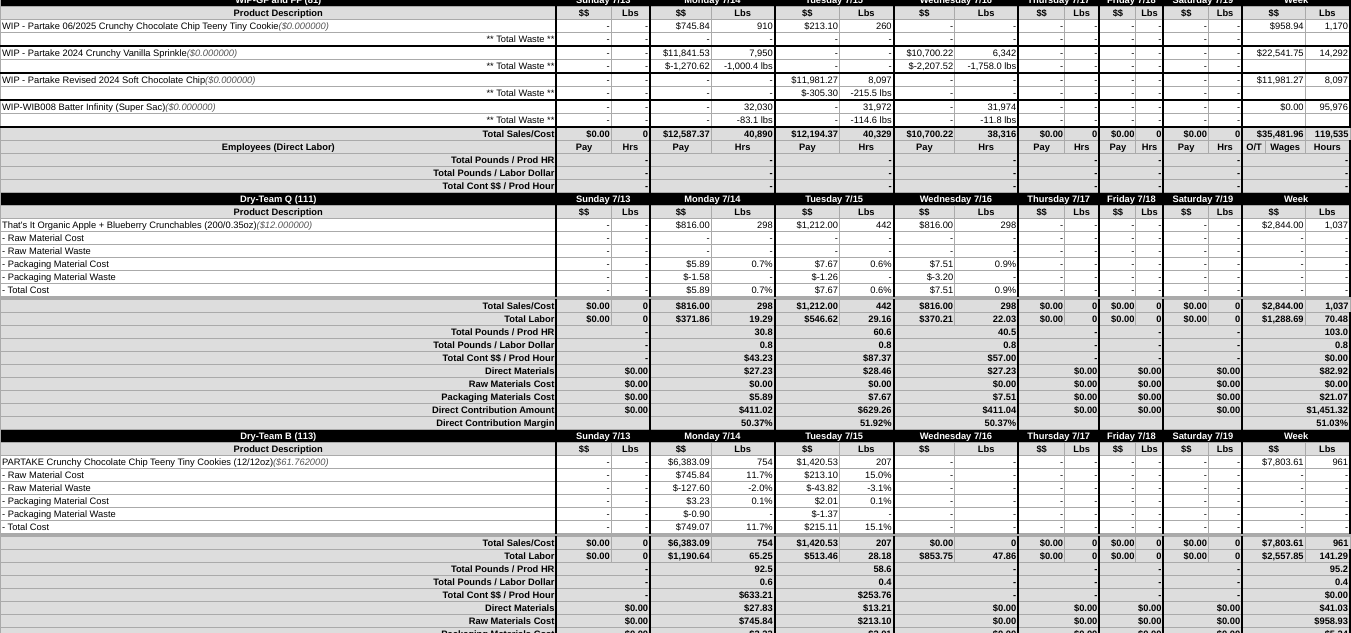 scroll, scrollTop: 0, scrollLeft: 0, axis: both 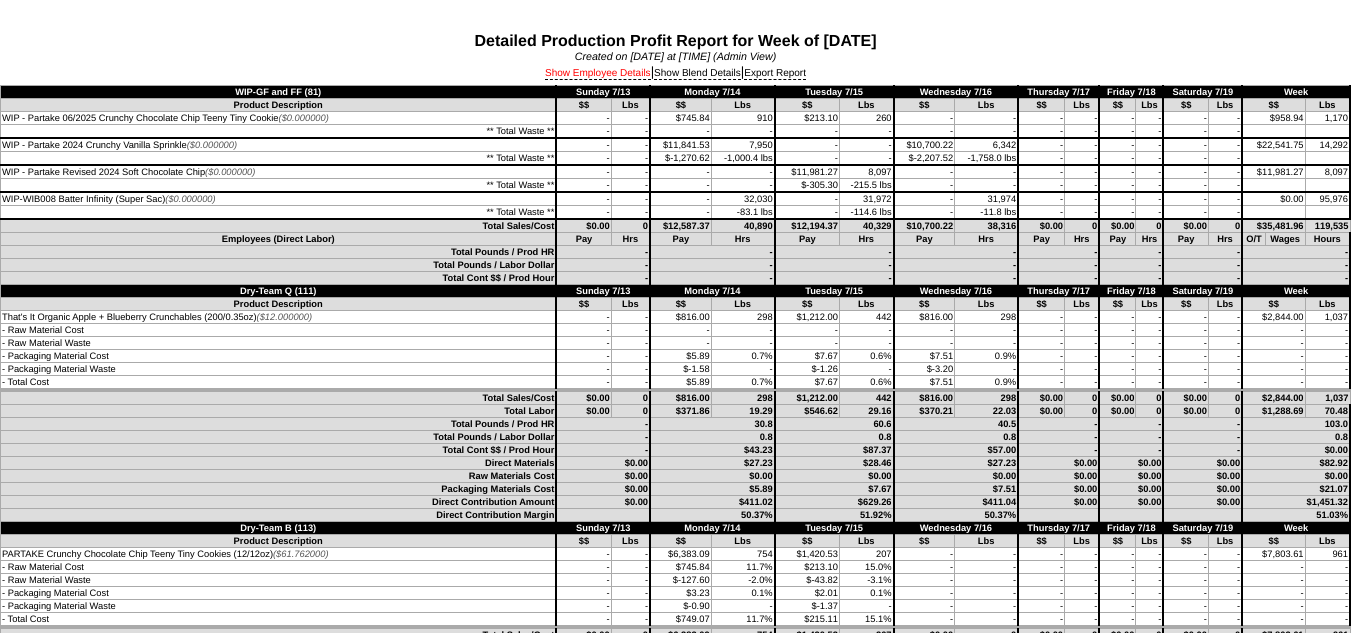 click on "Show Employee Details" at bounding box center (598, 74) 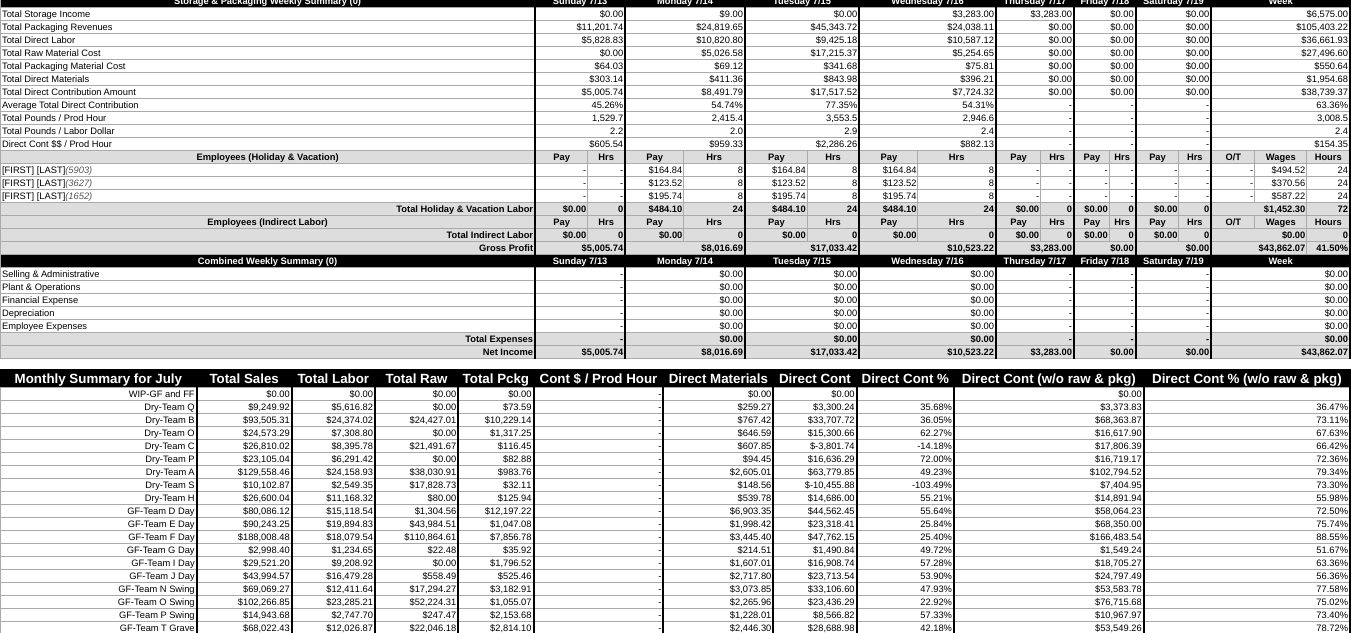 scroll, scrollTop: 5733, scrollLeft: 0, axis: vertical 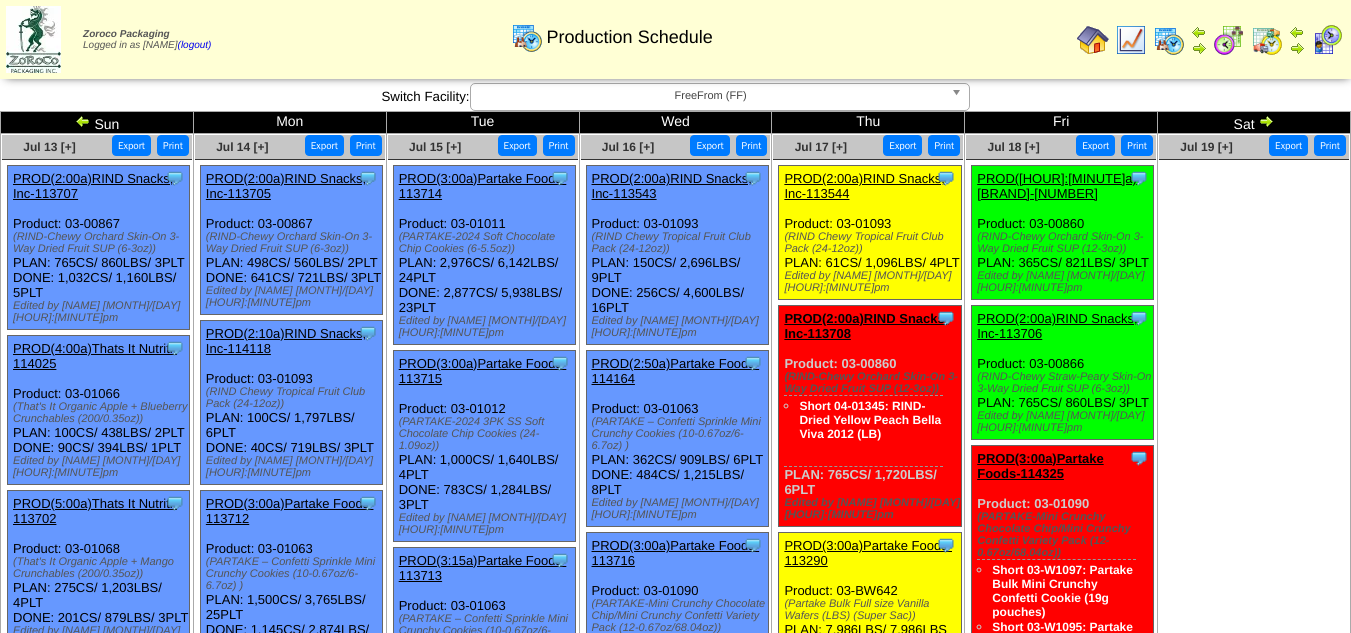 click on "FreeFrom (FF)" at bounding box center [711, 96] 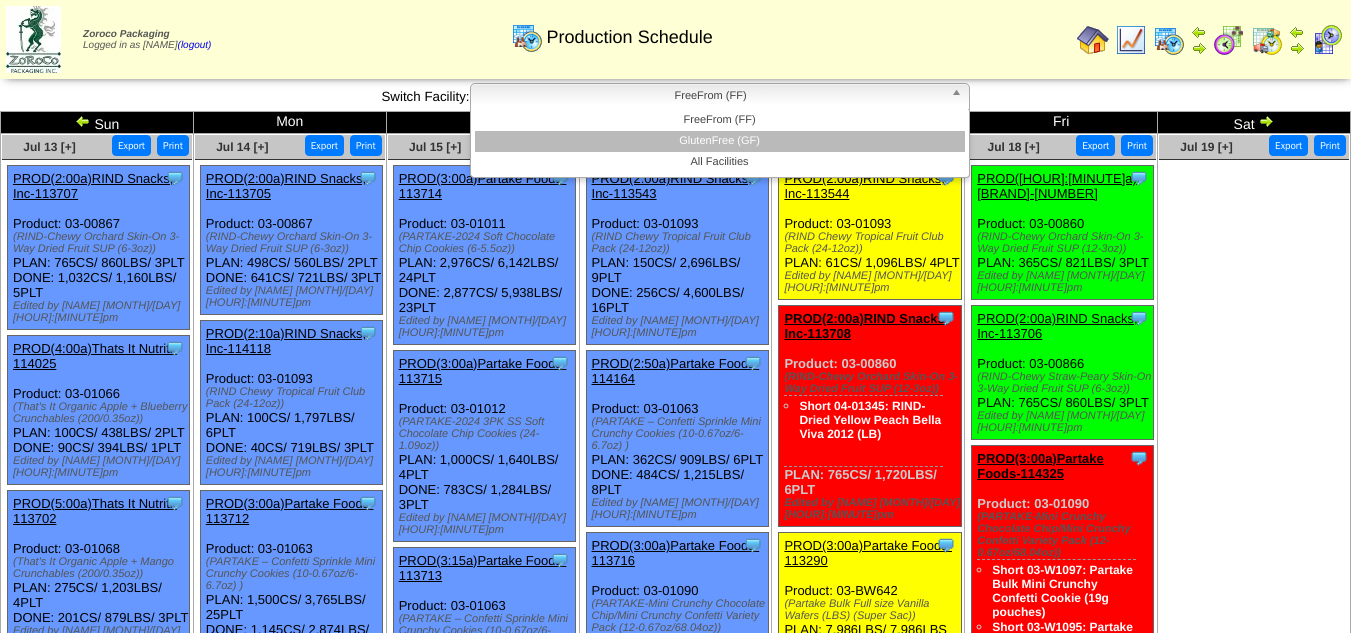 click on "GlutenFree (GF)" at bounding box center [720, 141] 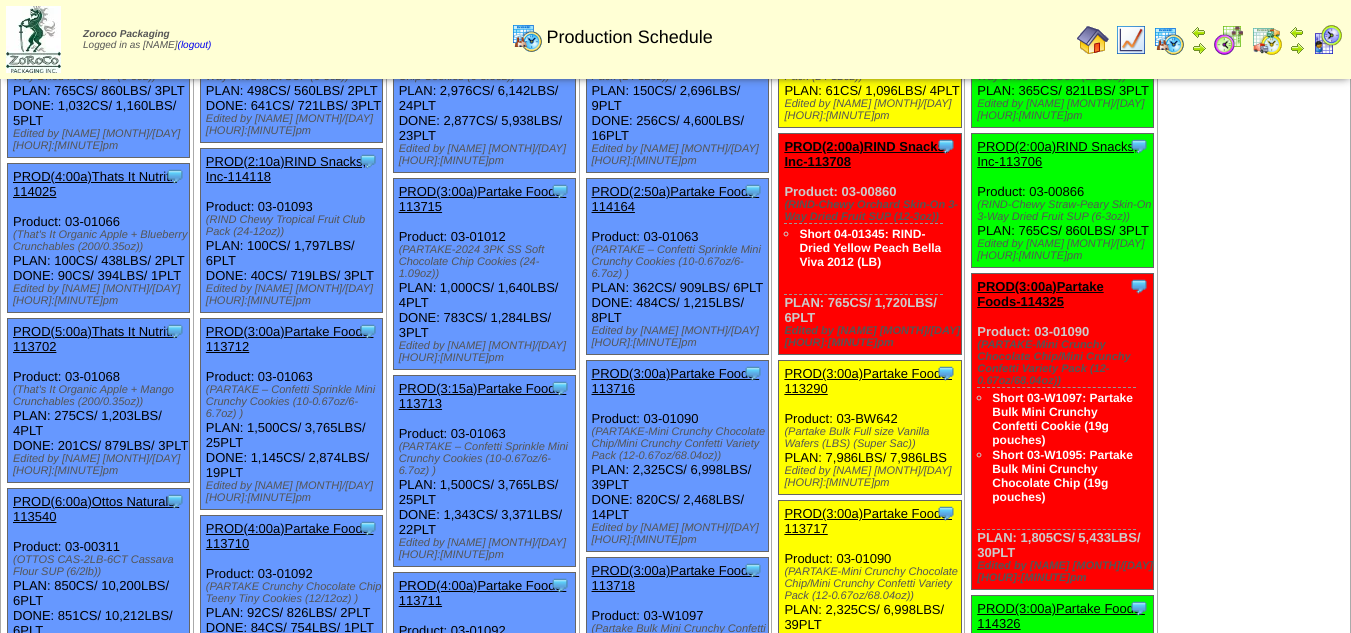 scroll, scrollTop: 0, scrollLeft: 0, axis: both 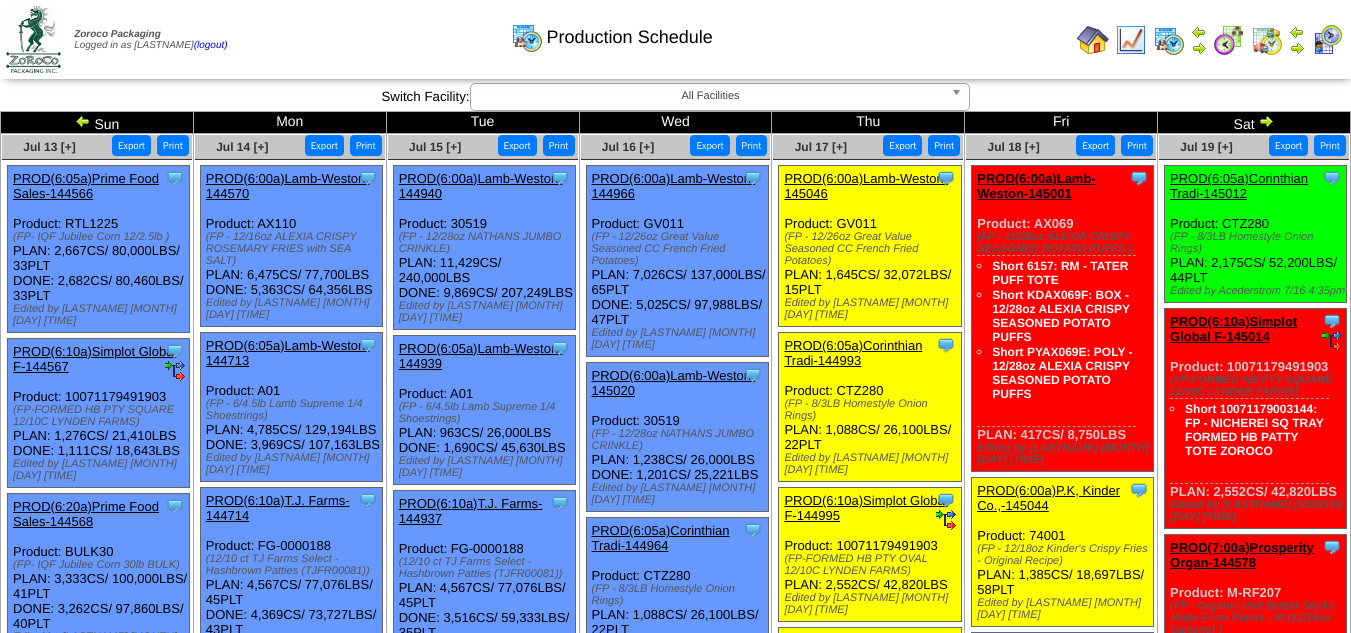click on "Export" at bounding box center [131, 145] 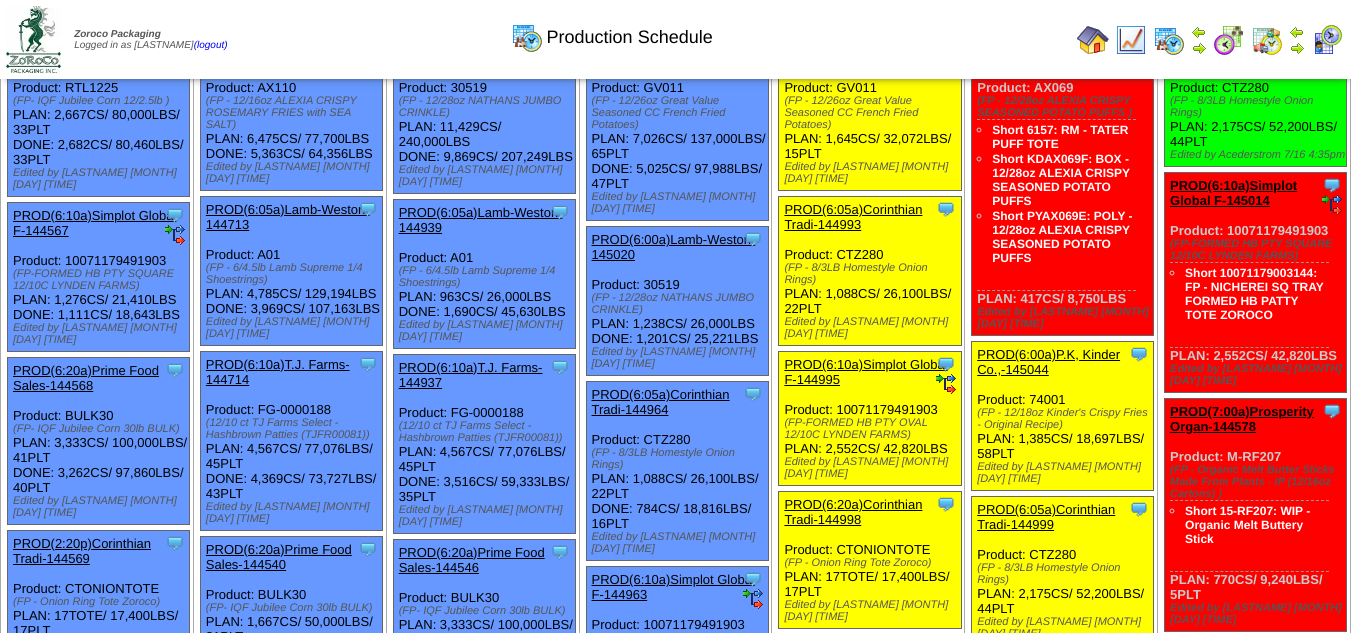 scroll, scrollTop: 0, scrollLeft: 0, axis: both 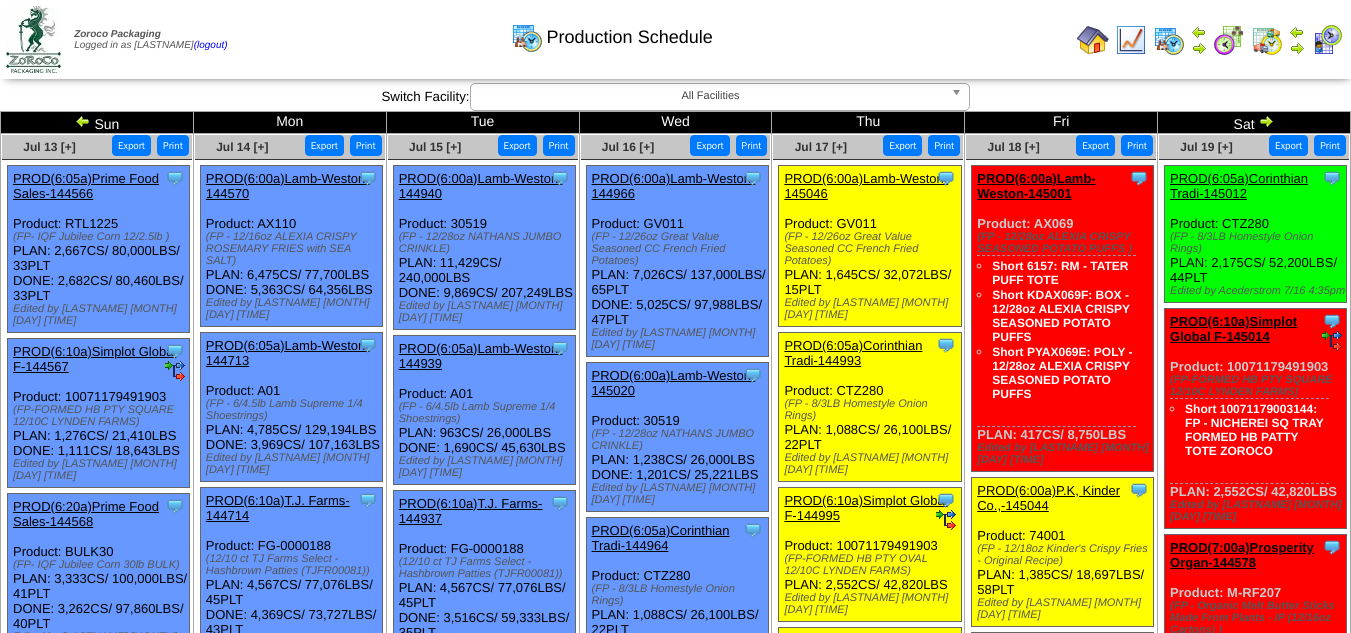 click on "Export" at bounding box center [324, 145] 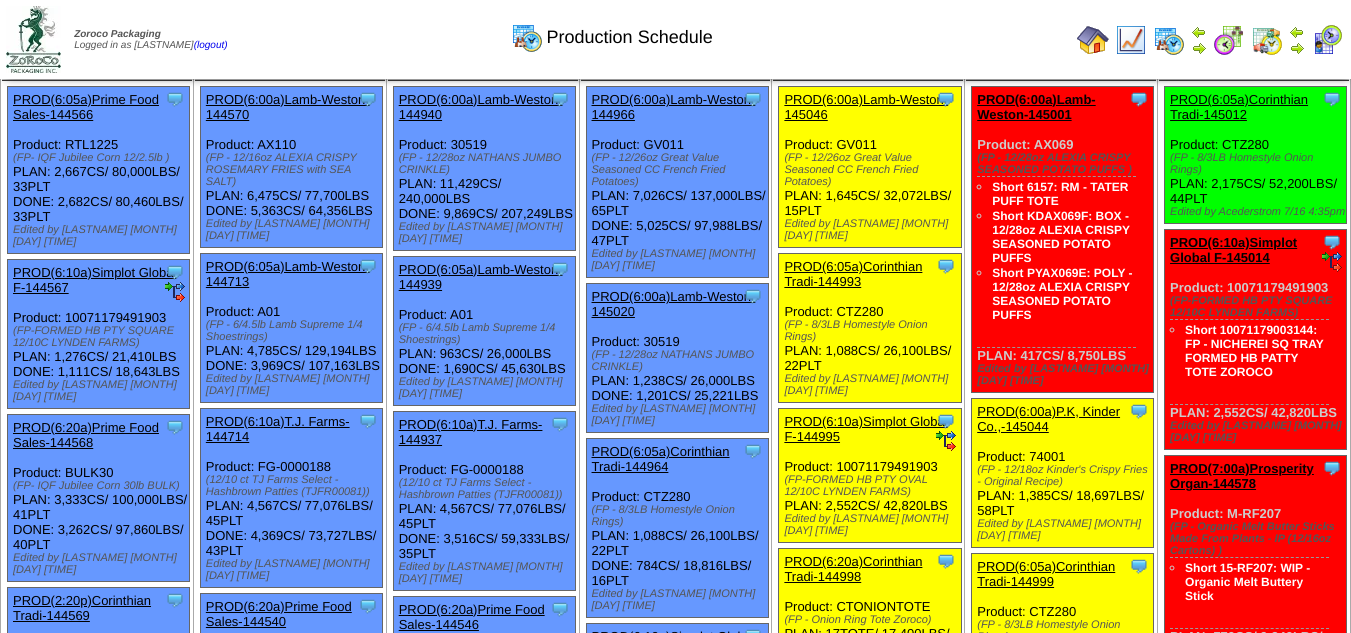 scroll, scrollTop: 0, scrollLeft: 0, axis: both 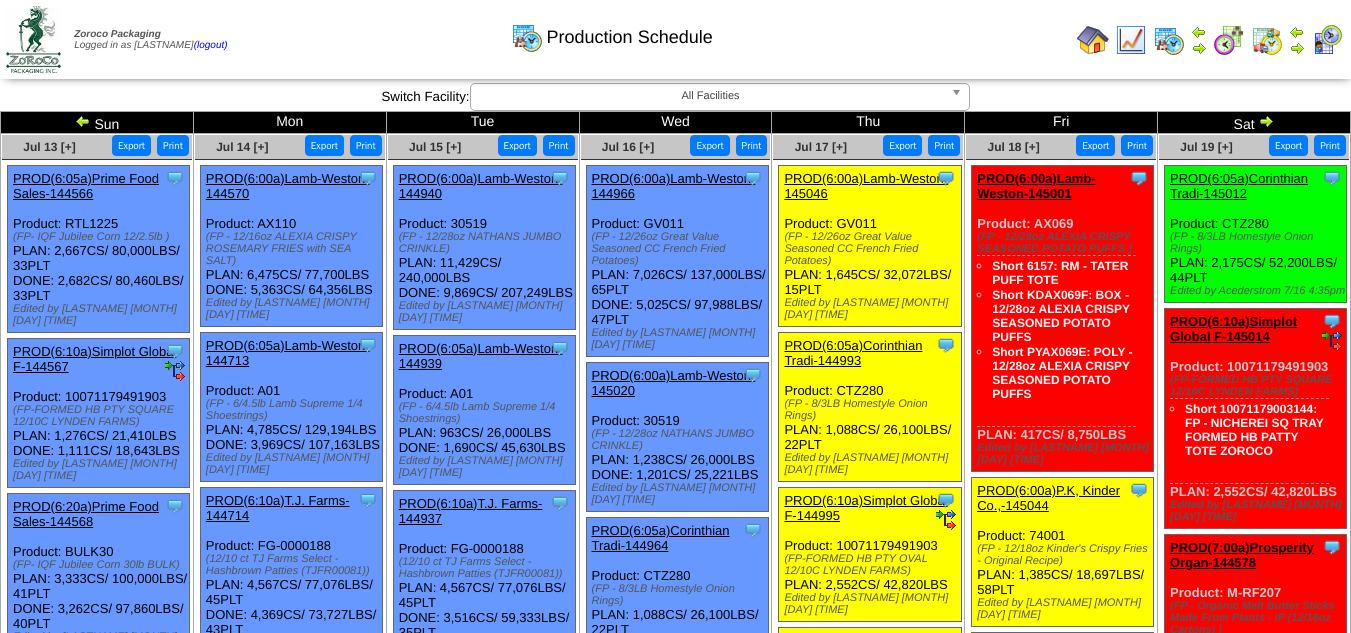 click on "Export" at bounding box center [517, 145] 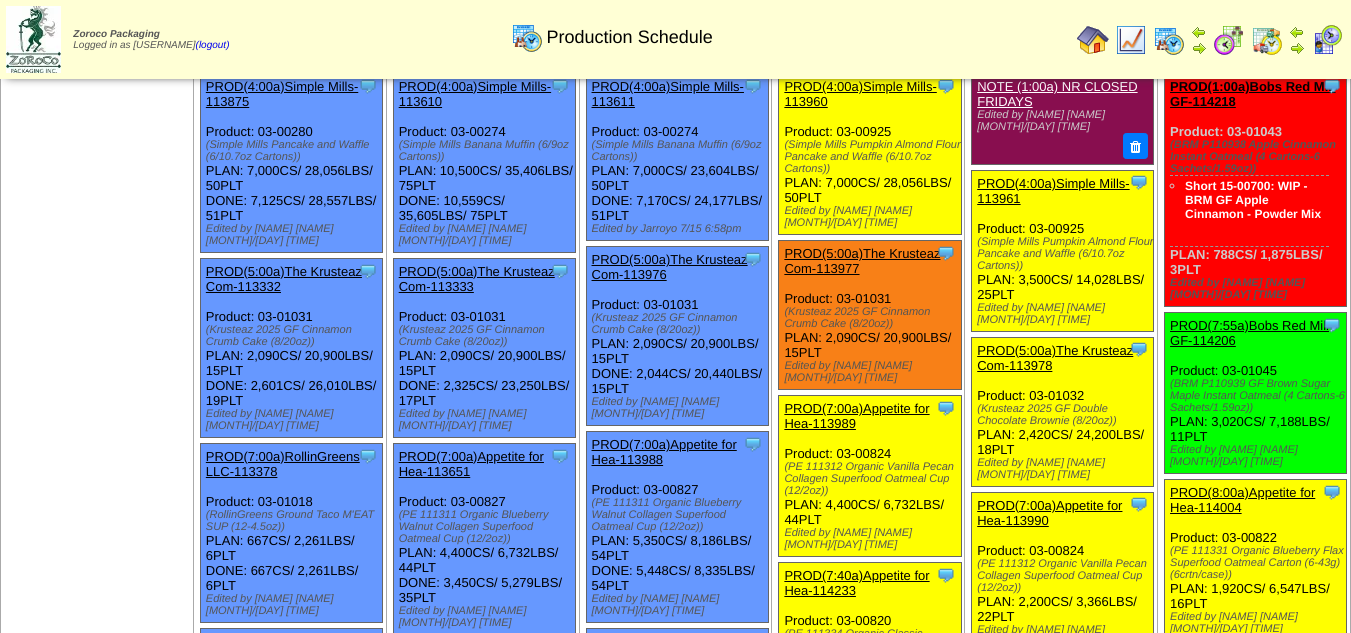scroll, scrollTop: 0, scrollLeft: 0, axis: both 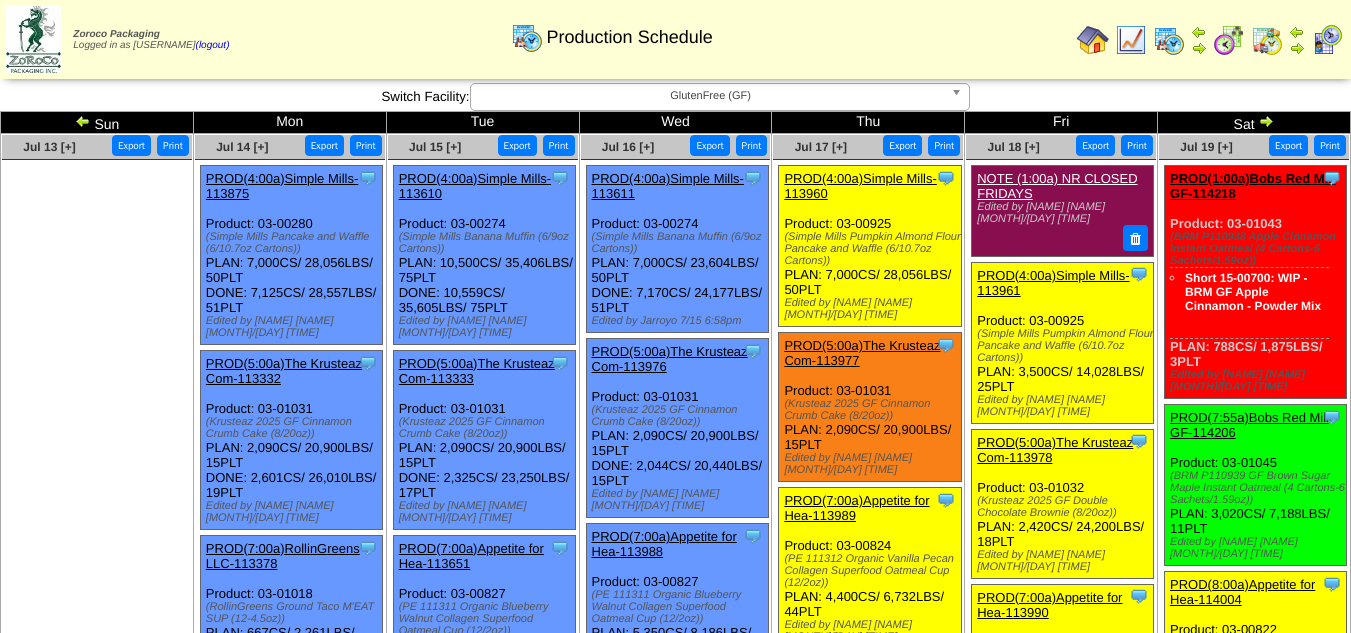 click on "Export" at bounding box center (324, 145) 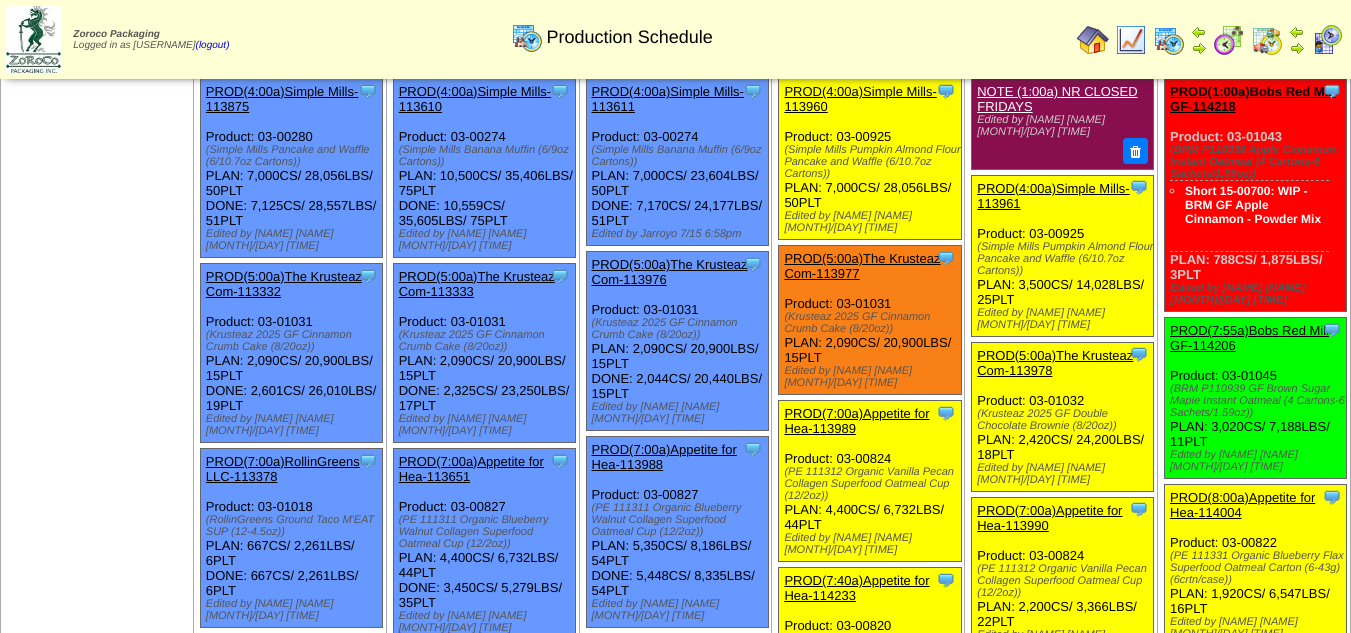 scroll, scrollTop: 0, scrollLeft: 0, axis: both 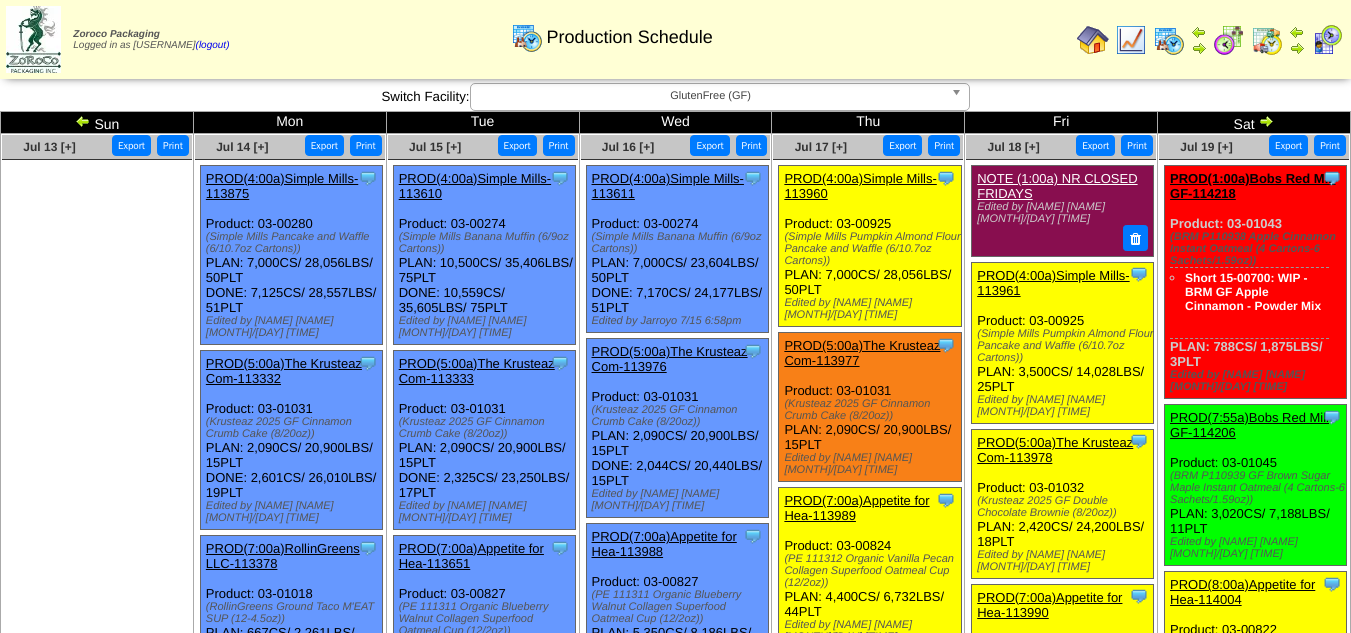 click on "Export" at bounding box center [517, 145] 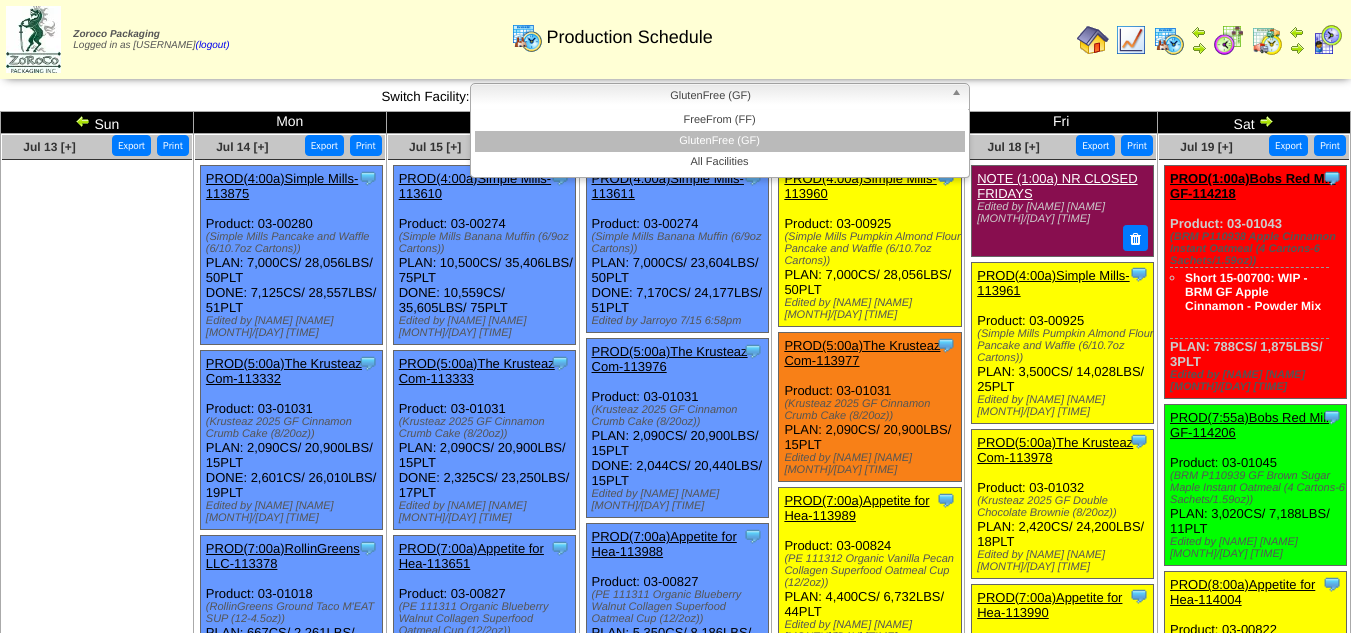 click on "GlutenFree (GF)" at bounding box center (711, 96) 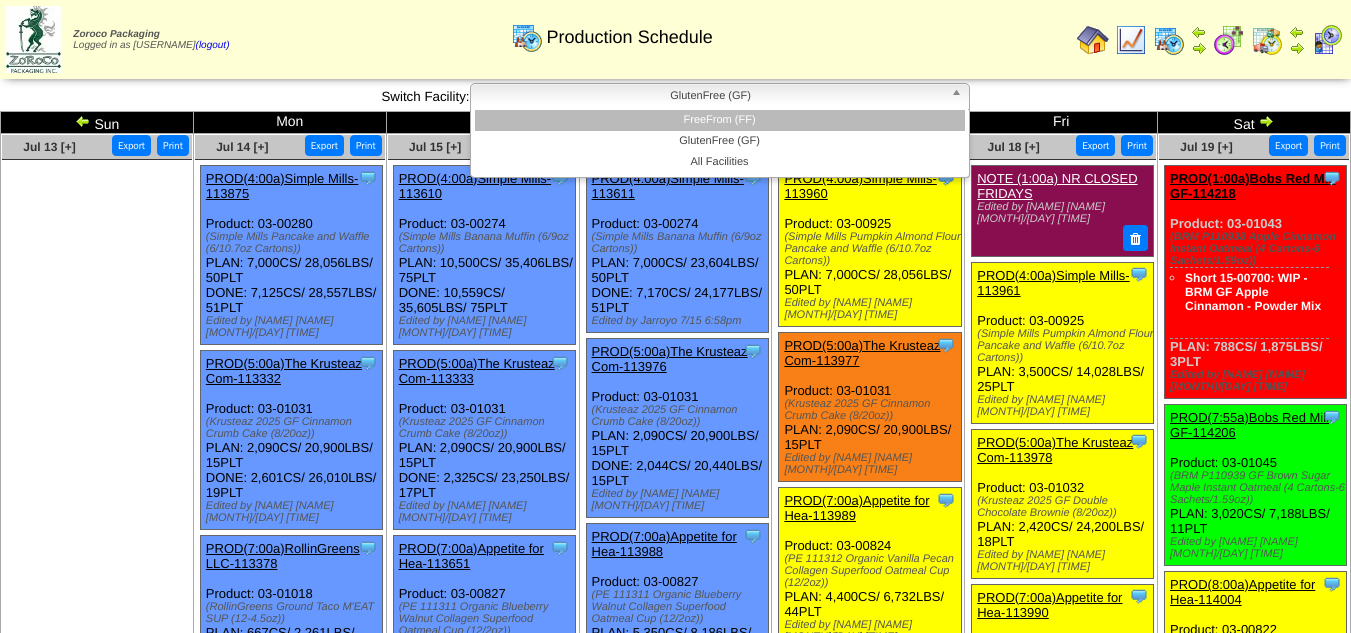 click on "FreeFrom (FF)" at bounding box center (720, 120) 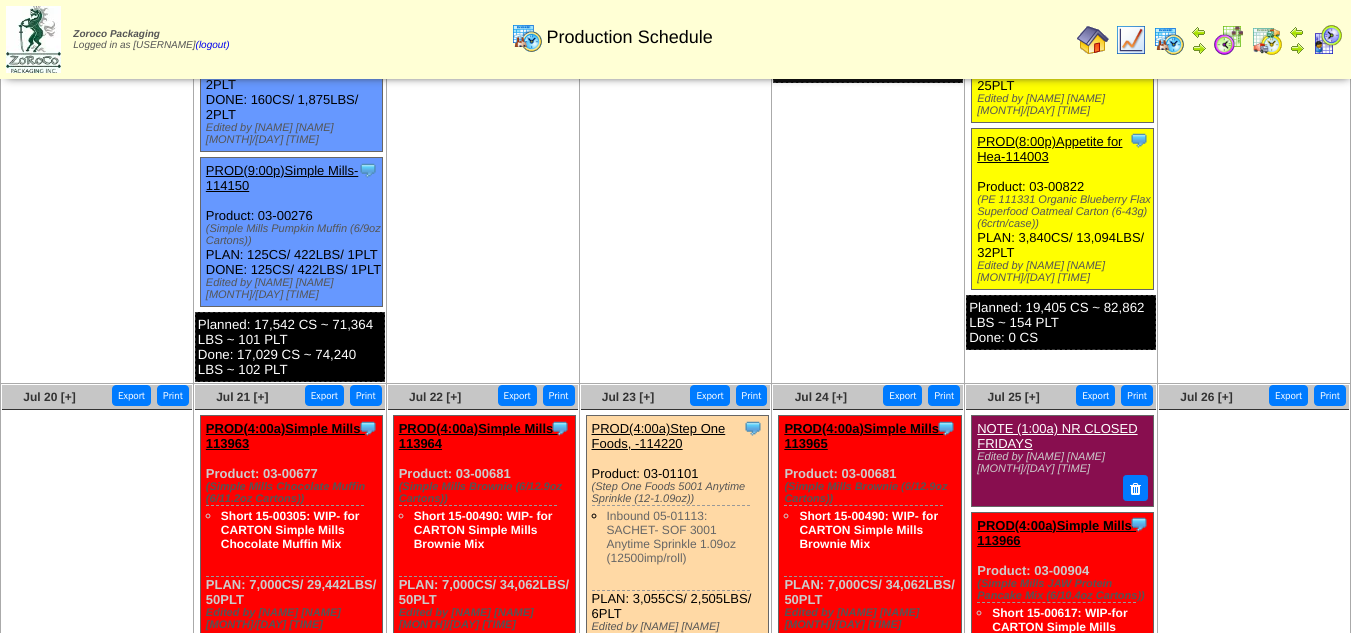 scroll, scrollTop: 1186, scrollLeft: 0, axis: vertical 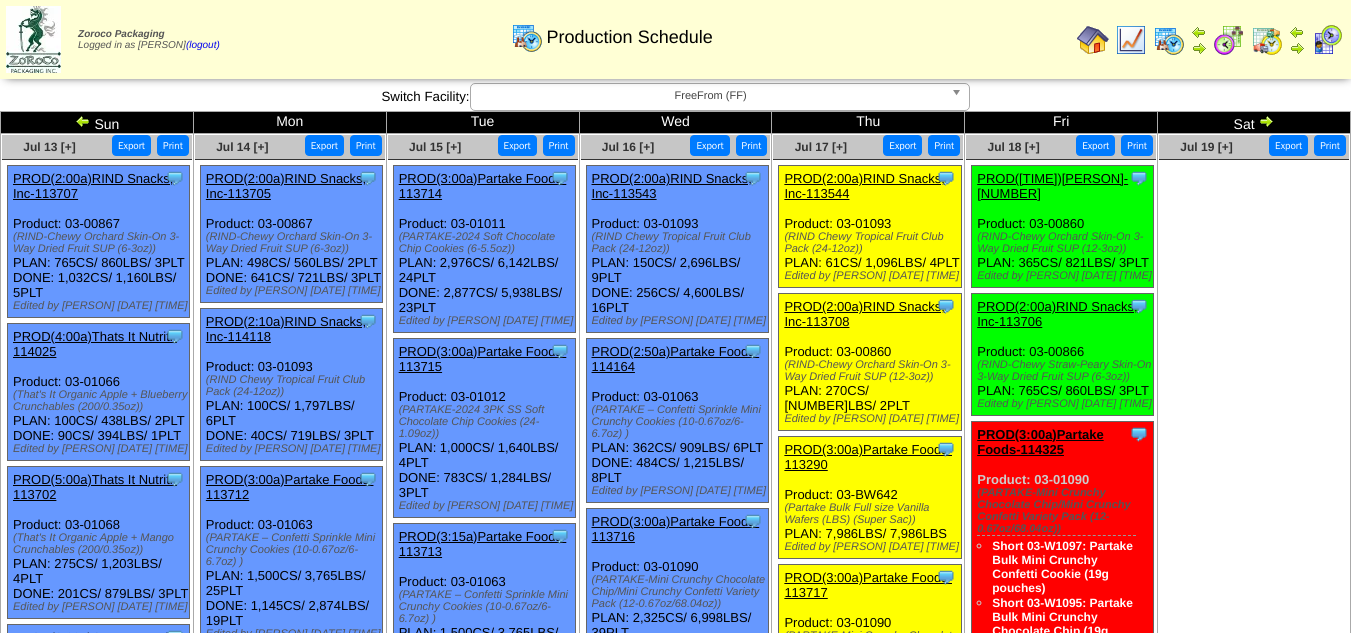 click on "Export" at bounding box center (131, 145) 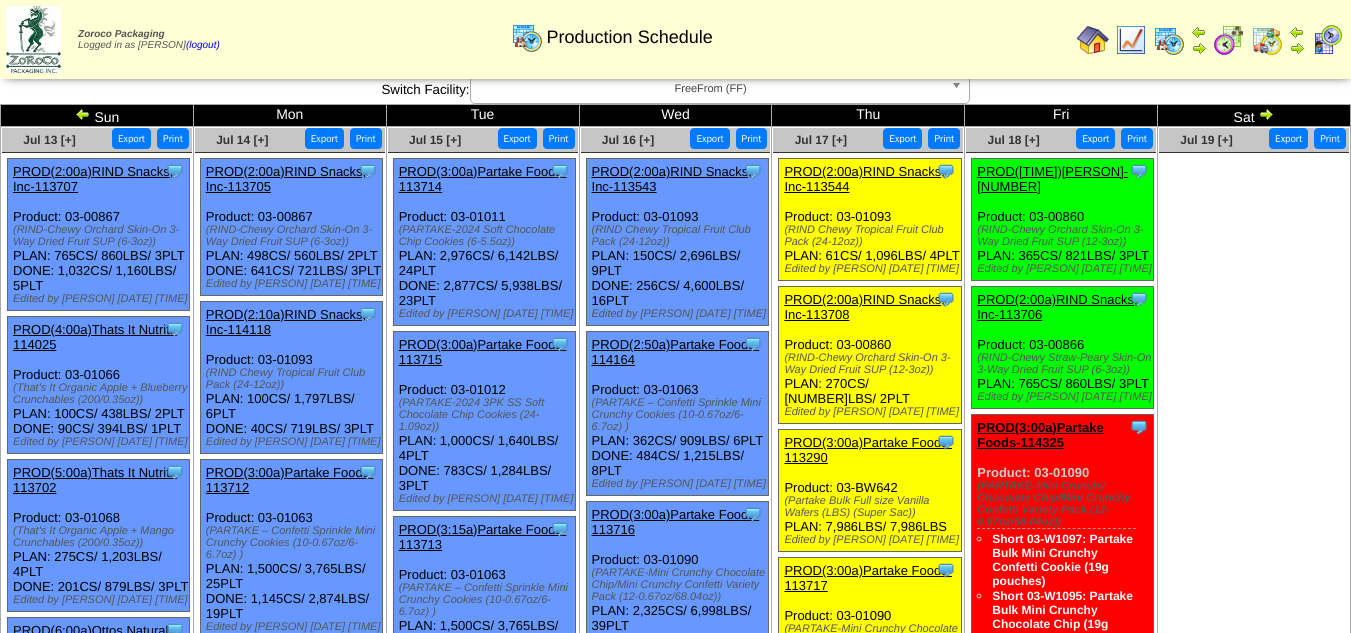 scroll, scrollTop: 0, scrollLeft: 0, axis: both 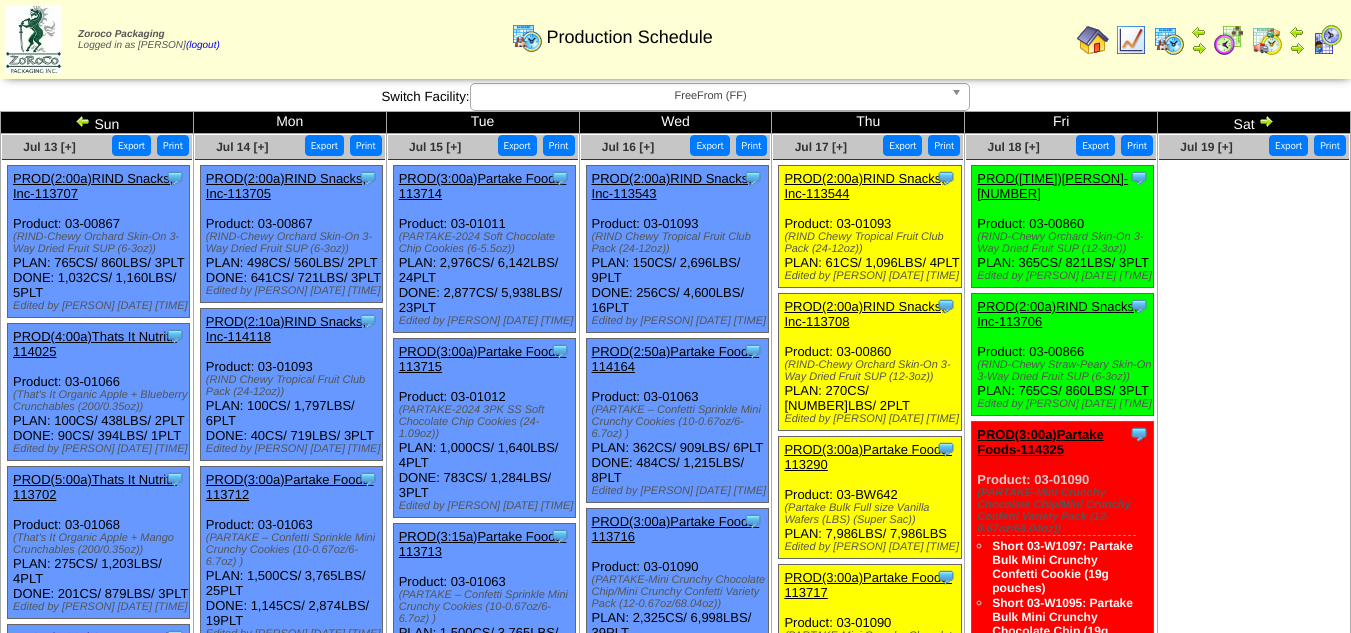 click on "Export" at bounding box center [324, 145] 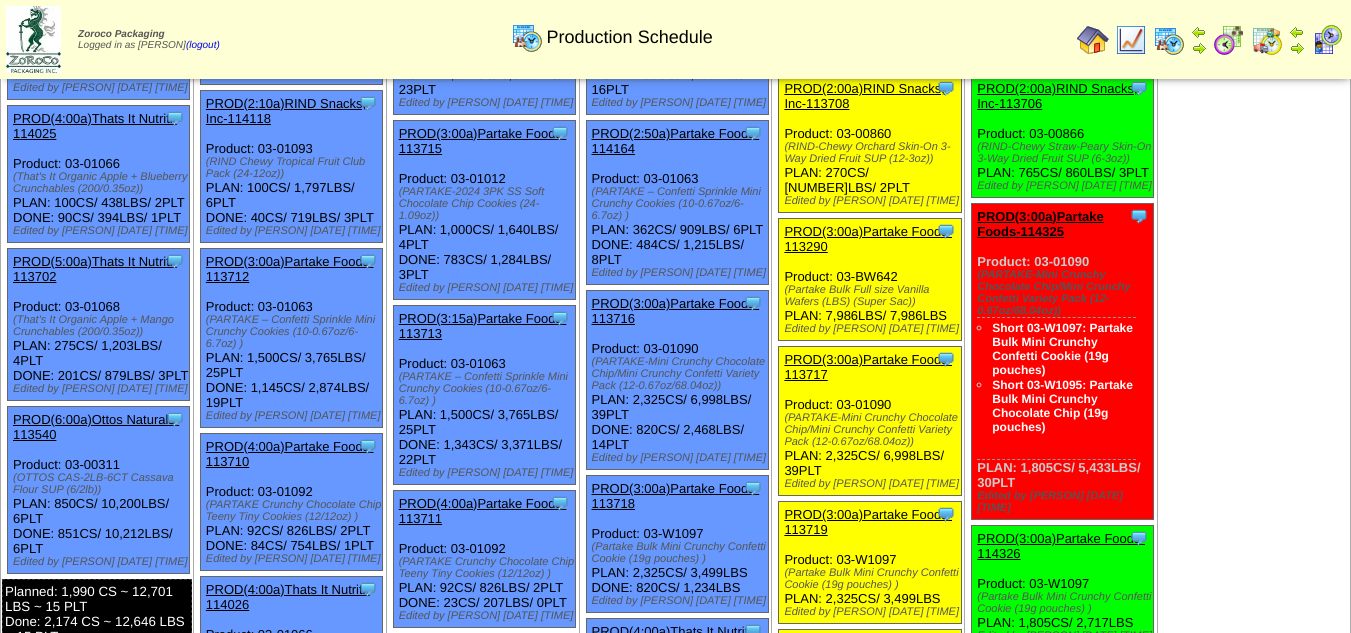 scroll, scrollTop: 0, scrollLeft: 0, axis: both 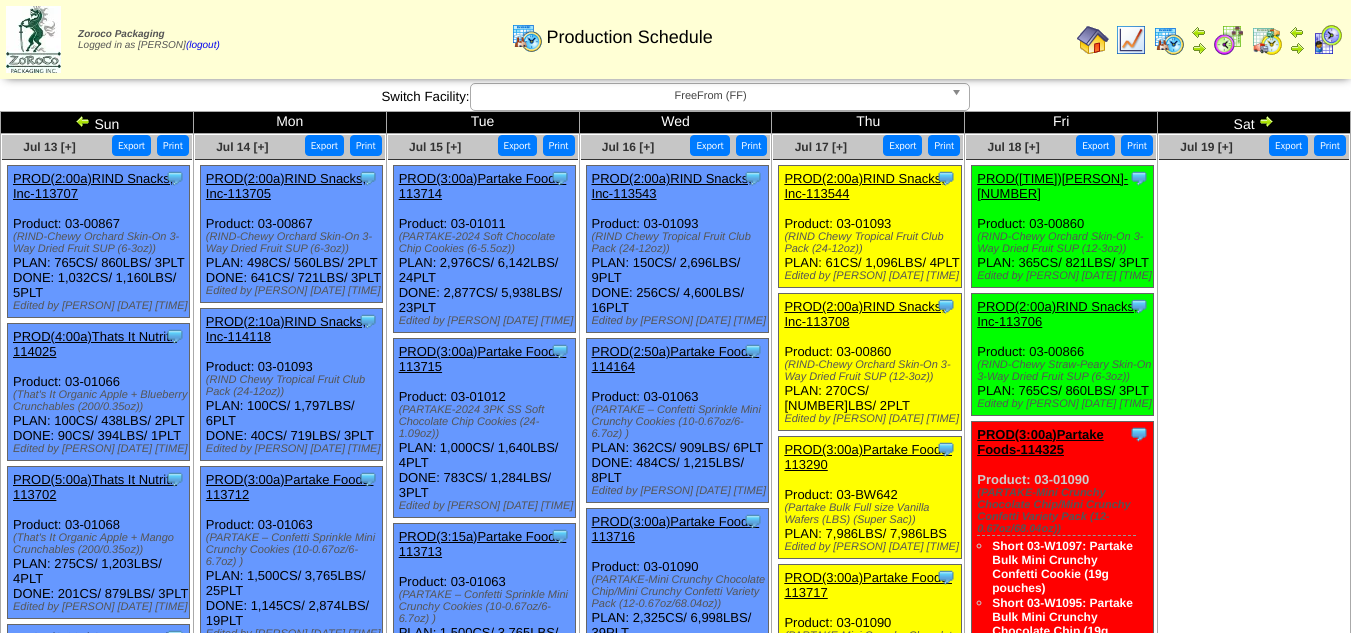 click on "Export" at bounding box center (517, 145) 